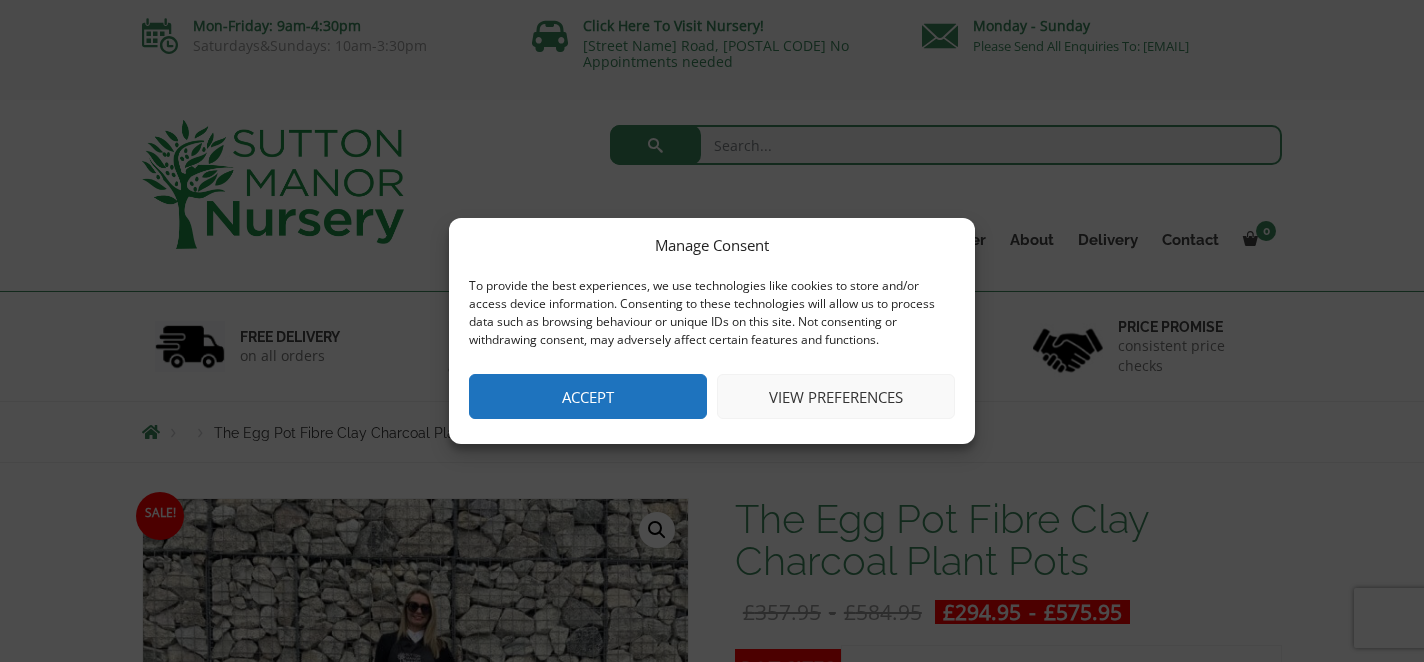scroll, scrollTop: 0, scrollLeft: 0, axis: both 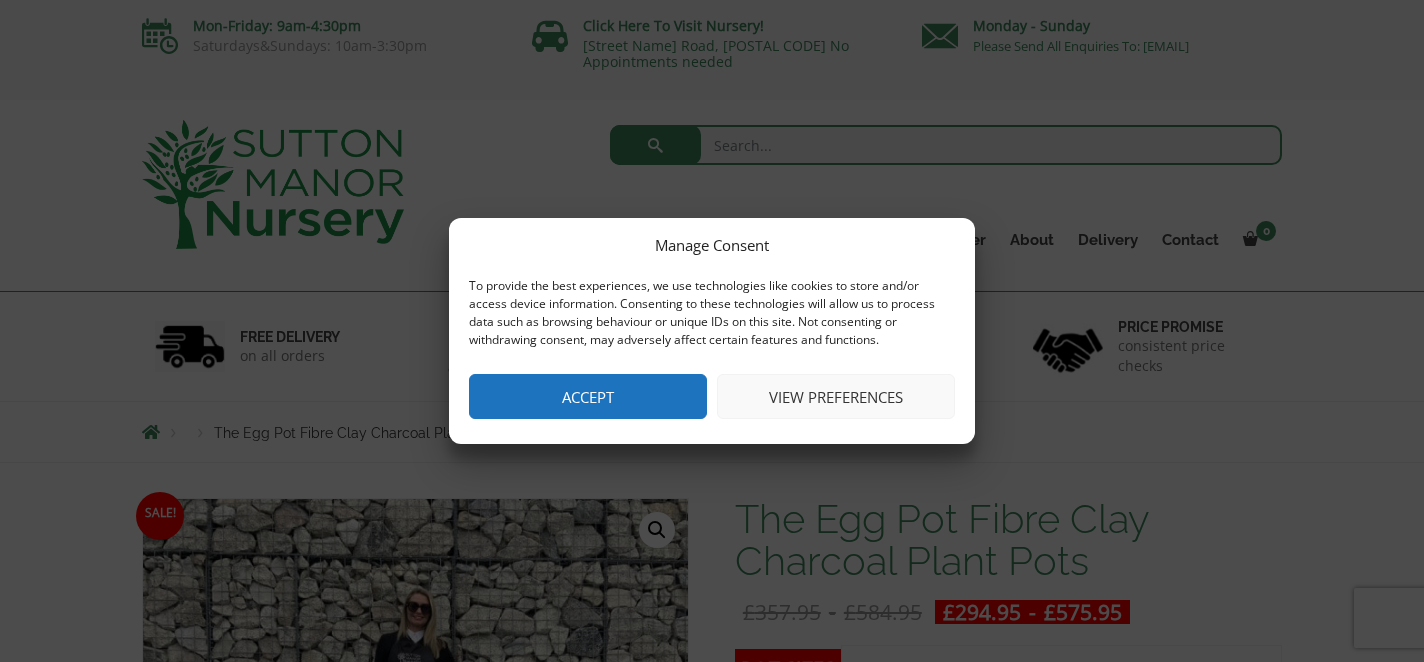click on "Accept" at bounding box center [588, 396] 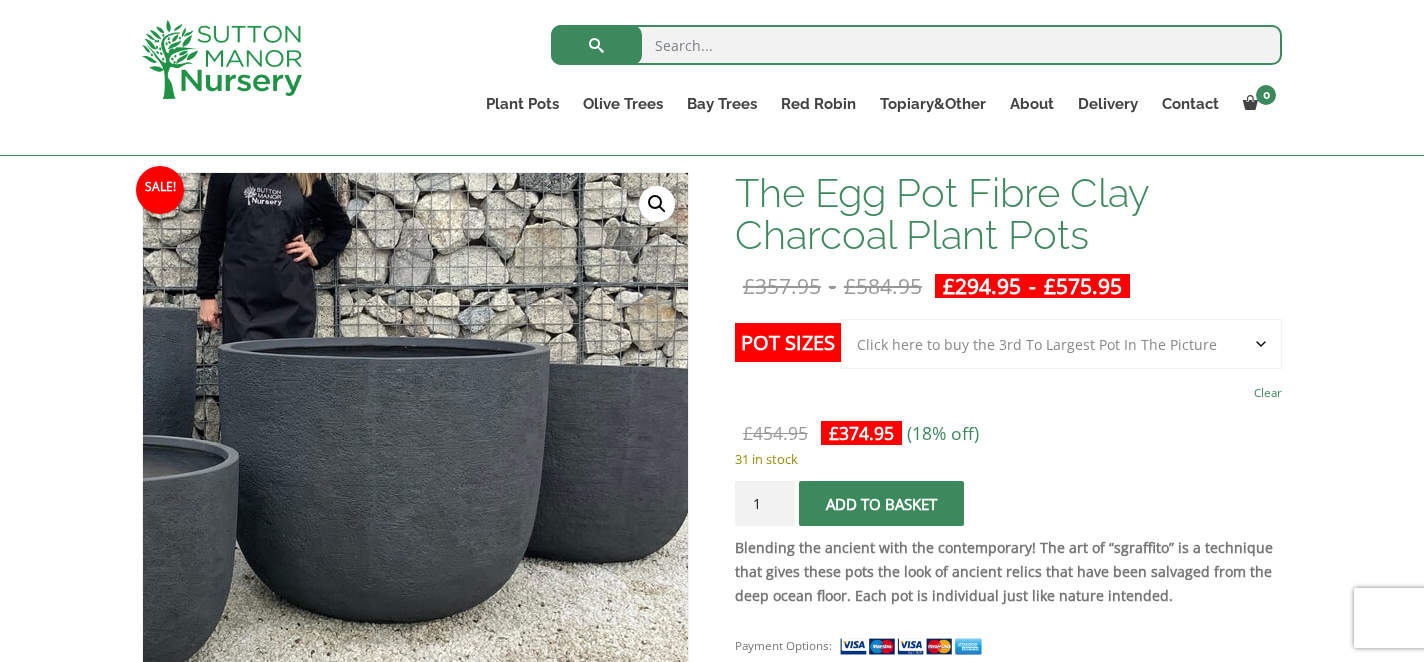 scroll, scrollTop: 285, scrollLeft: 0, axis: vertical 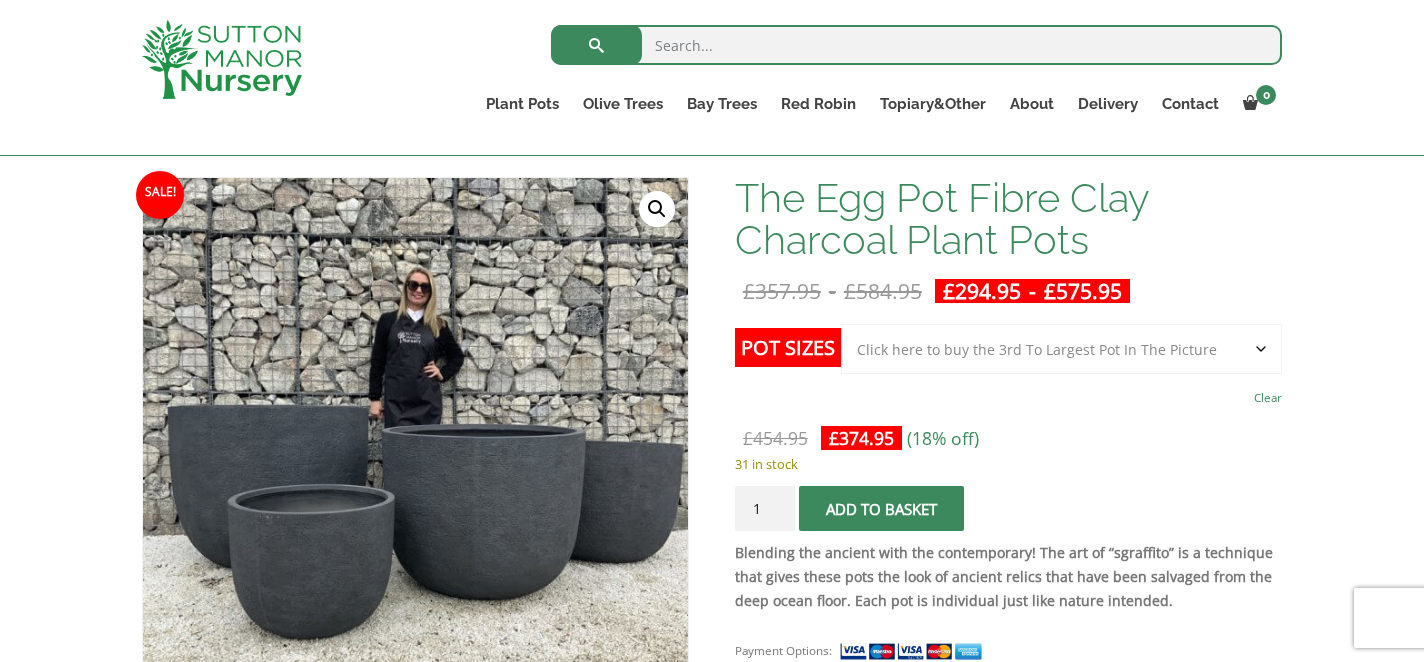 click on "Choose an option Click here to buy the 5th To Largest Pot In The Picture Click here to buy the 4th To Largest Pot In The Picture Click here to buy the 3rd To Largest Pot In The Picture Click here to buy the 2nd To Largest Pot In The Picture Click here to buy The Largest Pot In The Picture" 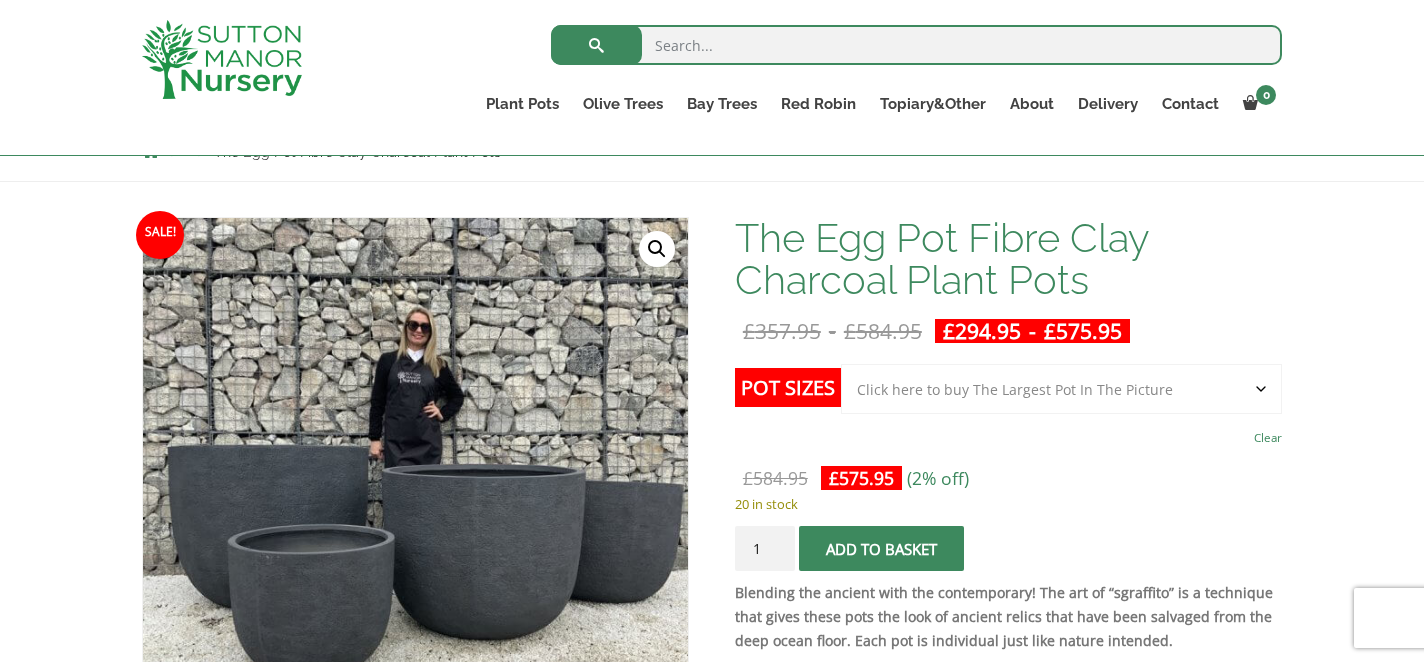 scroll, scrollTop: 0, scrollLeft: 0, axis: both 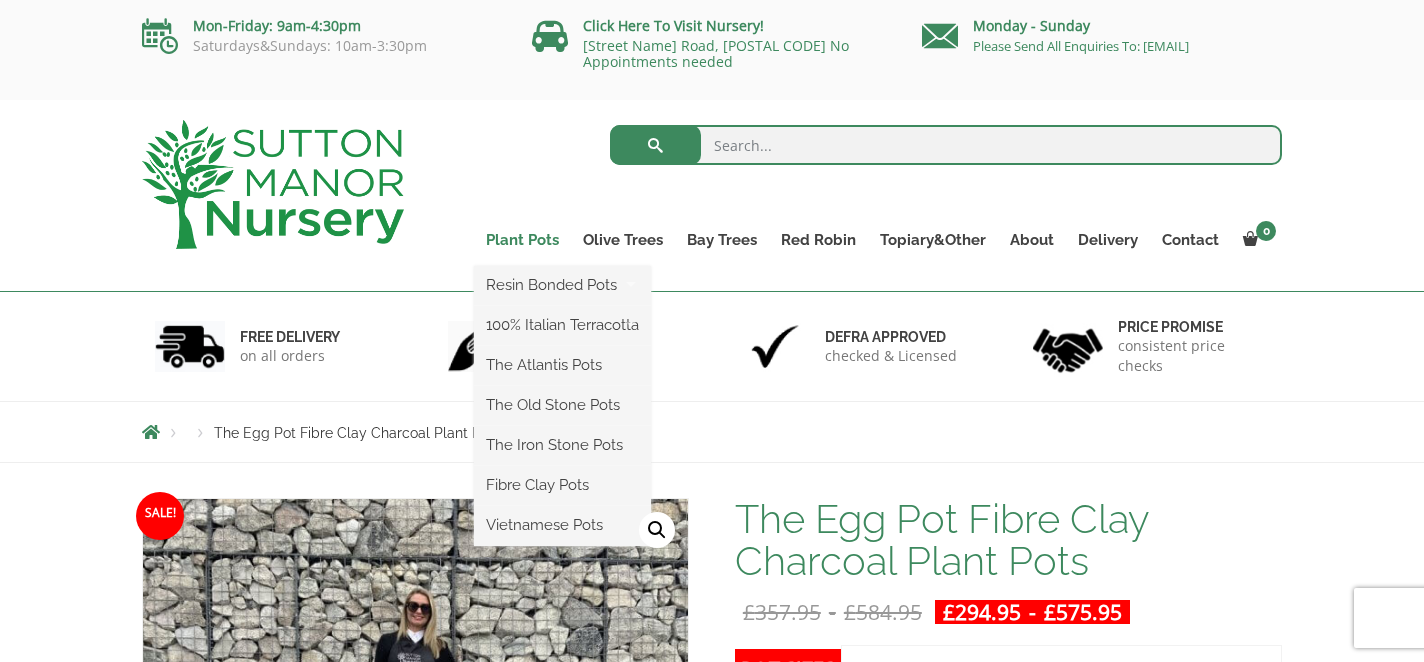 click on "Plant Pots" at bounding box center [522, 240] 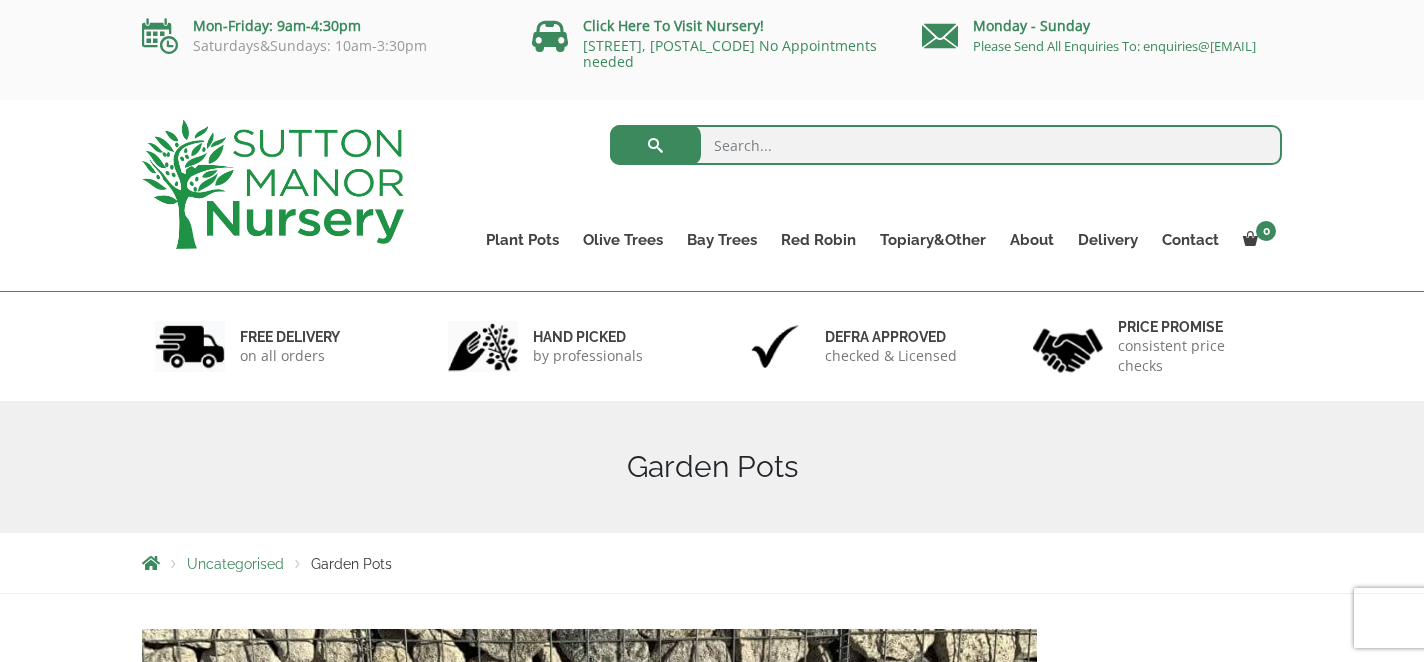 scroll, scrollTop: 0, scrollLeft: 0, axis: both 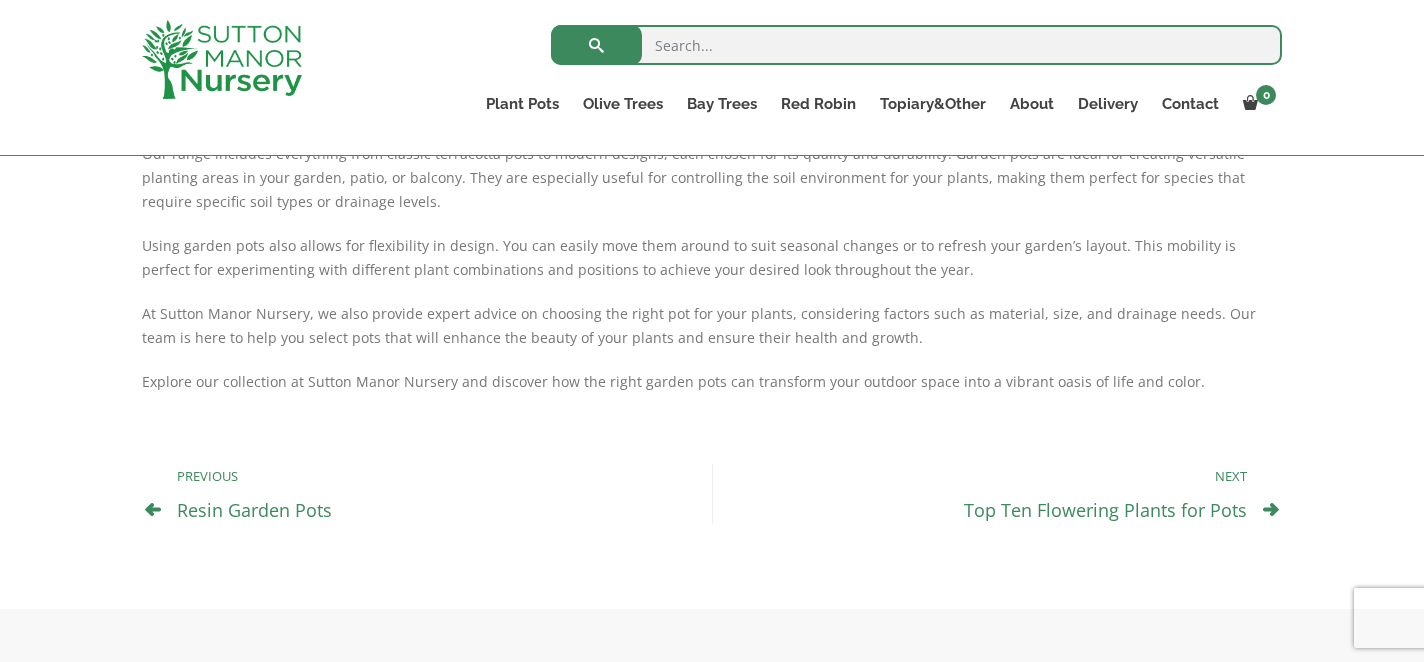 click on "Top Ten Flowering Plants for Pots" at bounding box center [1105, 510] 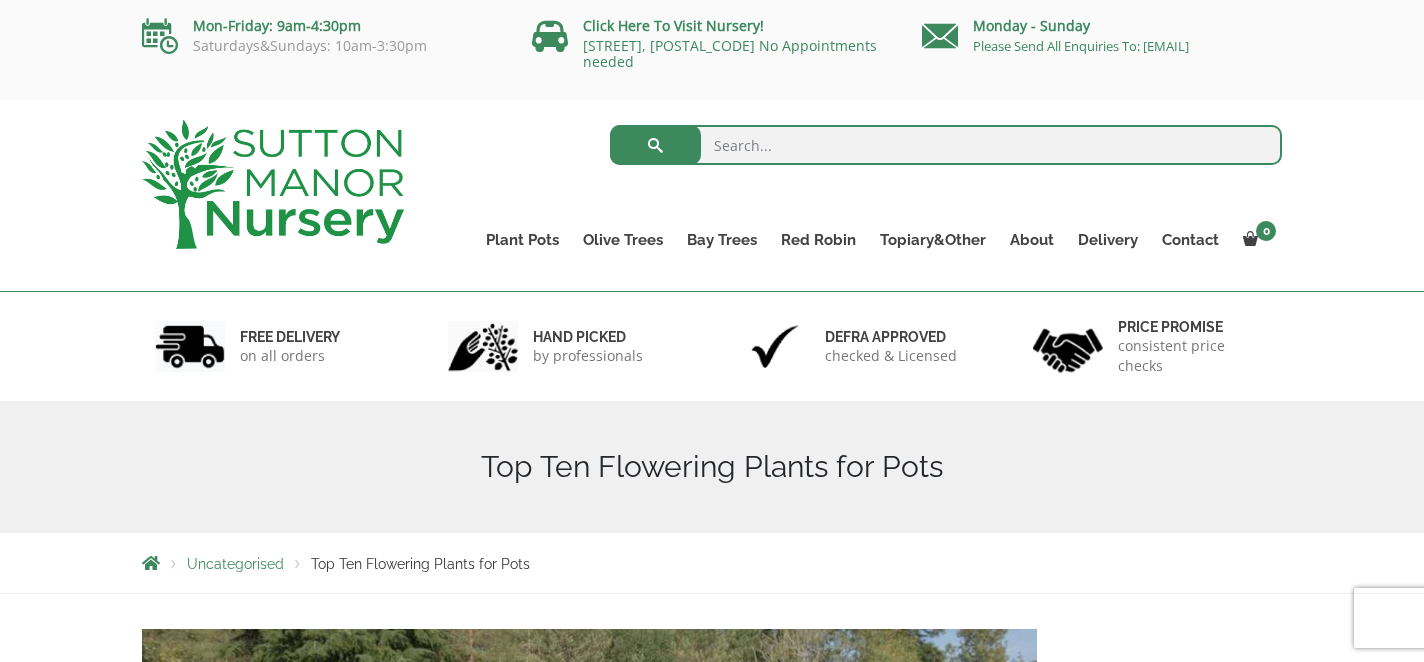 scroll, scrollTop: 206, scrollLeft: 0, axis: vertical 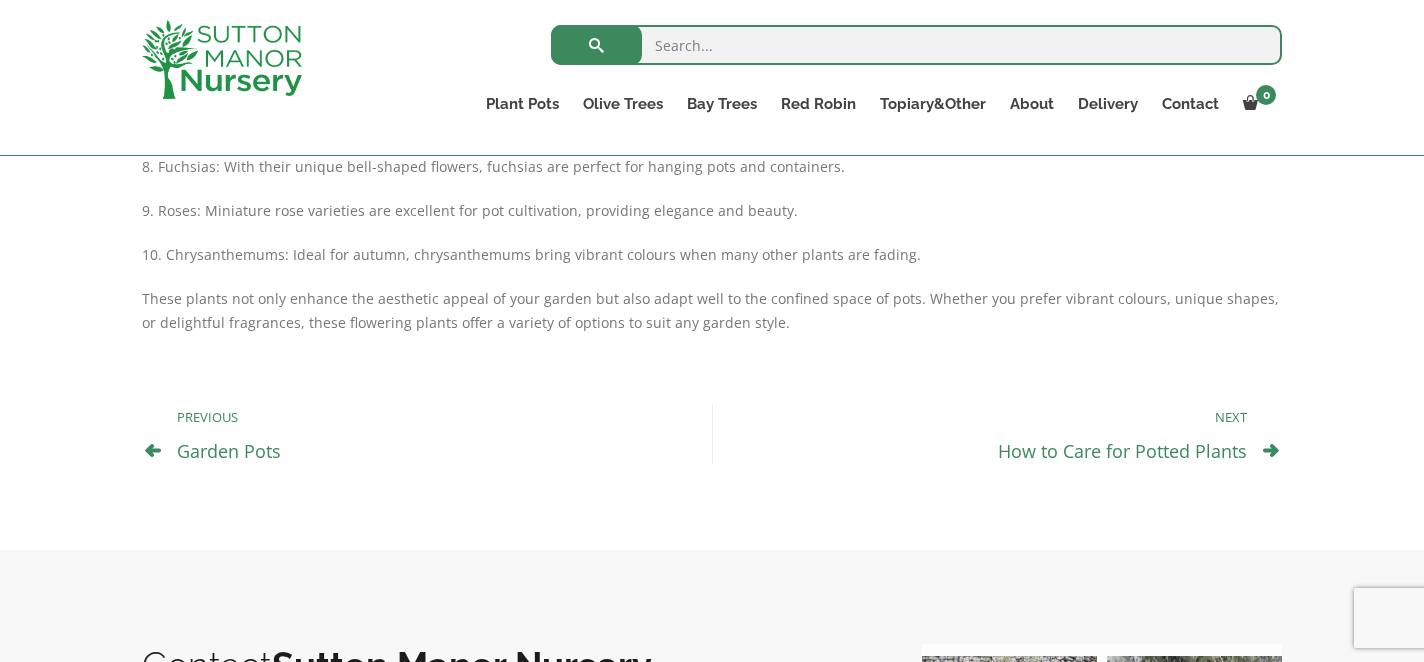 click on "Garden Pots" at bounding box center [229, 451] 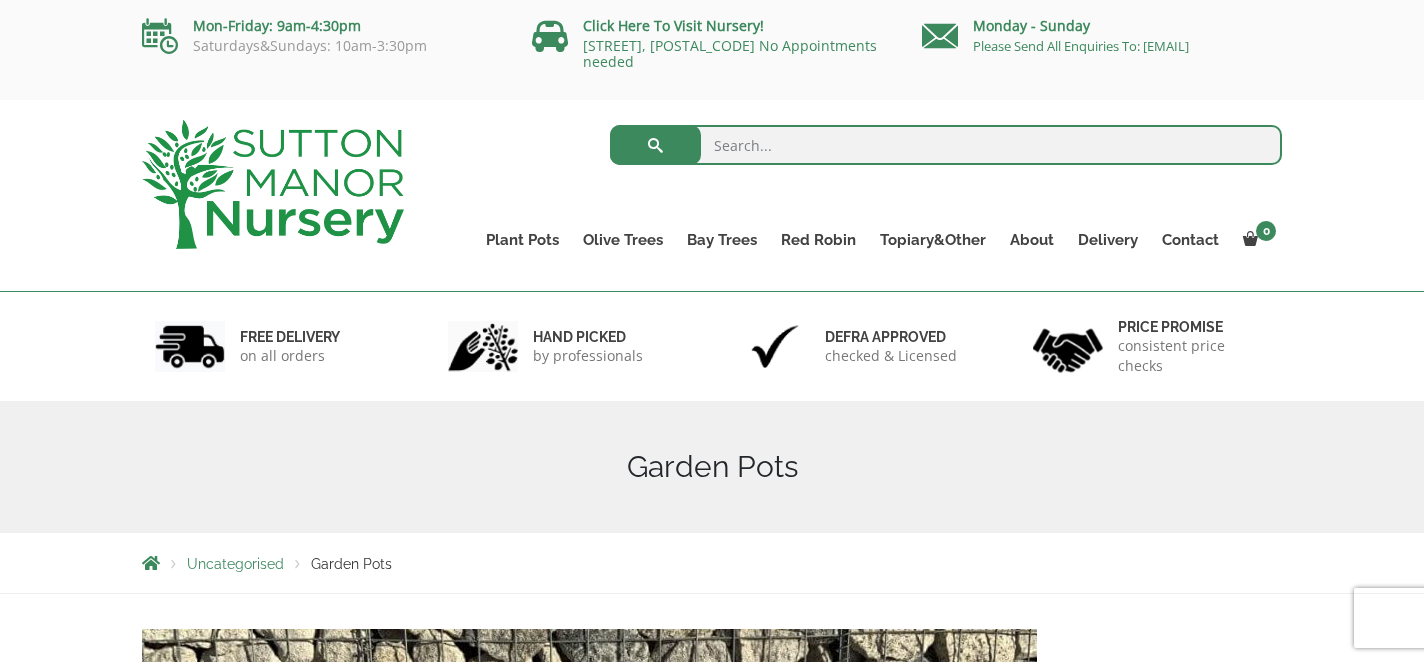 scroll, scrollTop: 0, scrollLeft: 0, axis: both 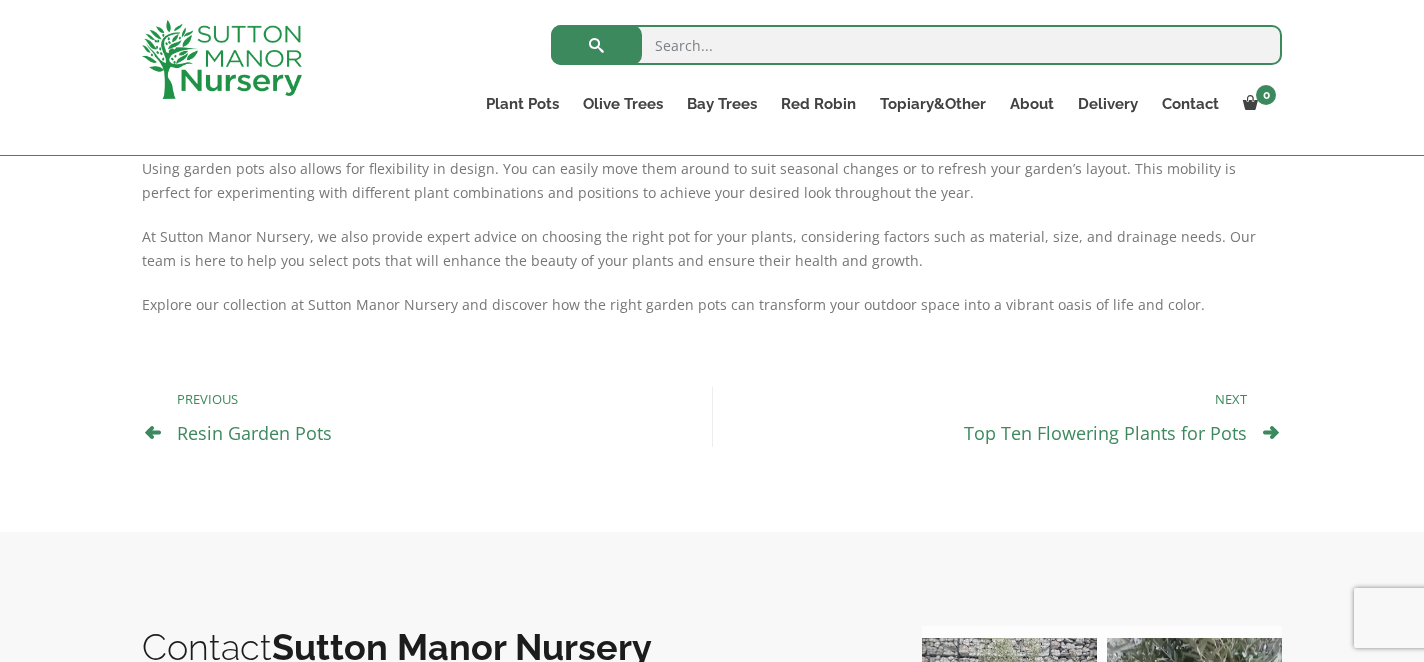 click on "Resin Garden Pots" at bounding box center [254, 433] 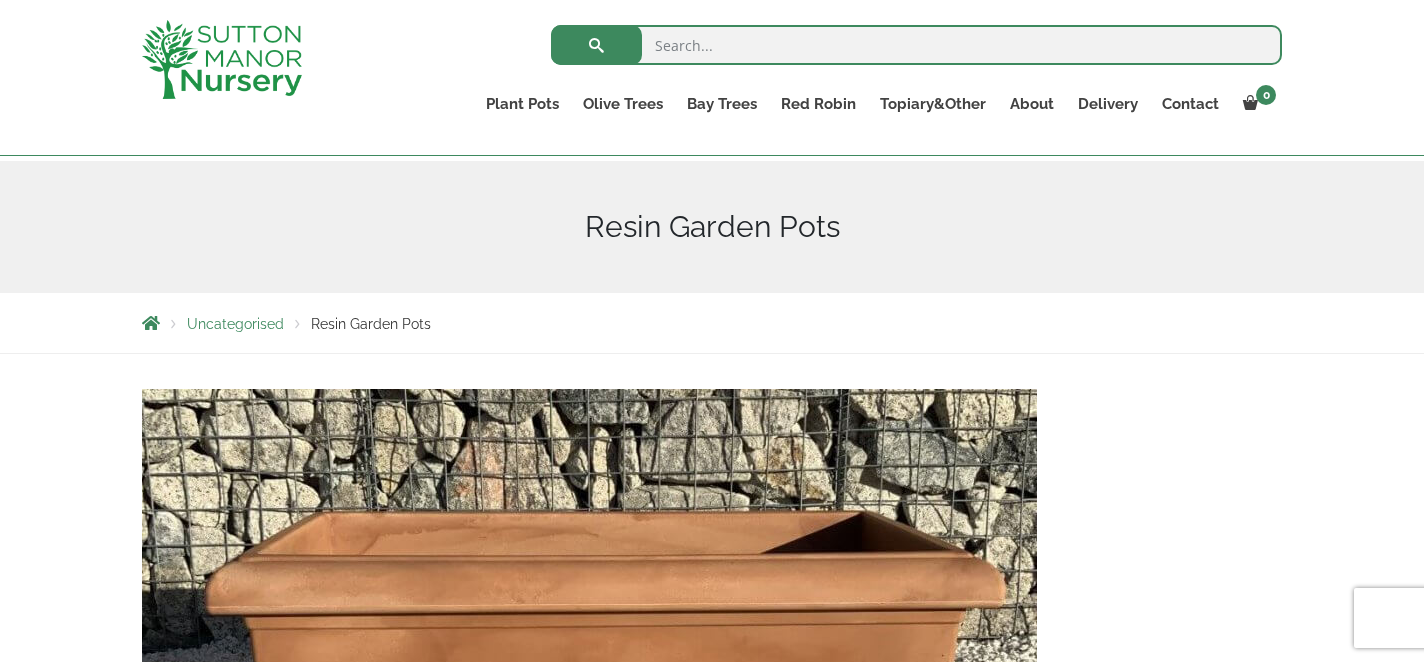scroll, scrollTop: 424, scrollLeft: 0, axis: vertical 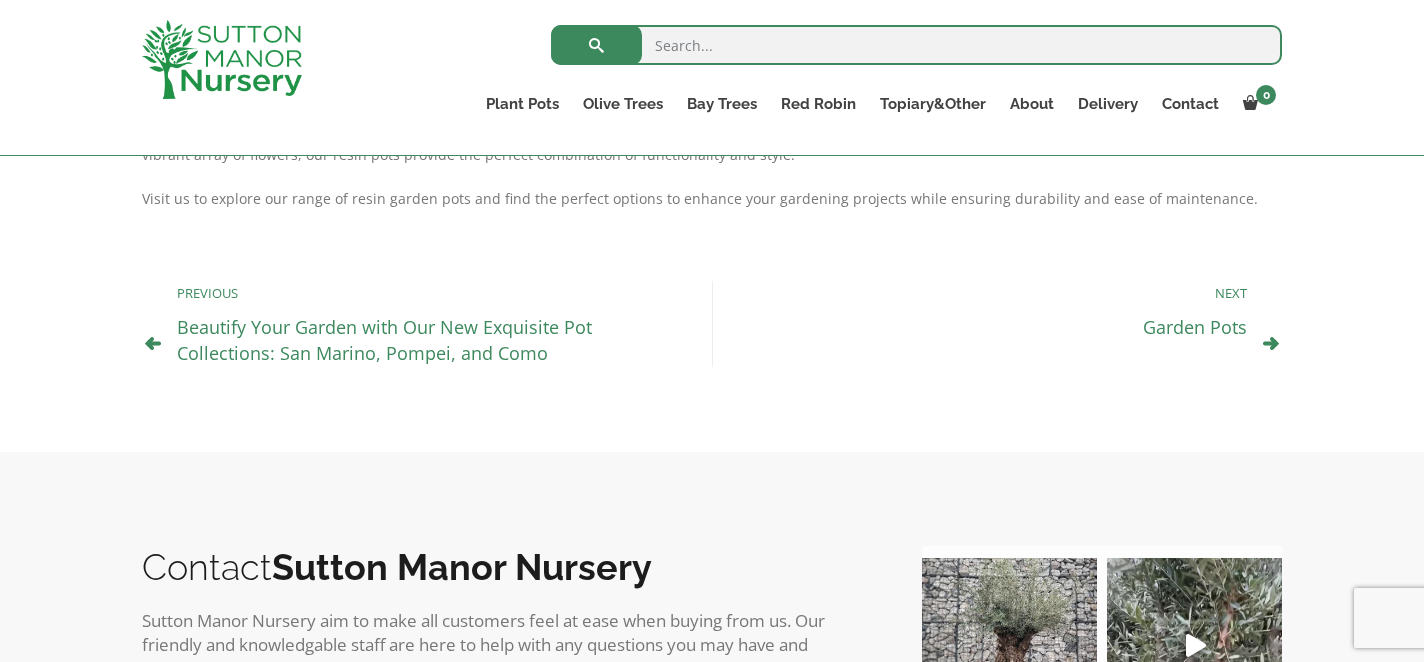 click on "Beautify Your Garden with Our New Exquisite Pot Collections: San Marino, Pompei, and Como" at bounding box center (384, 340) 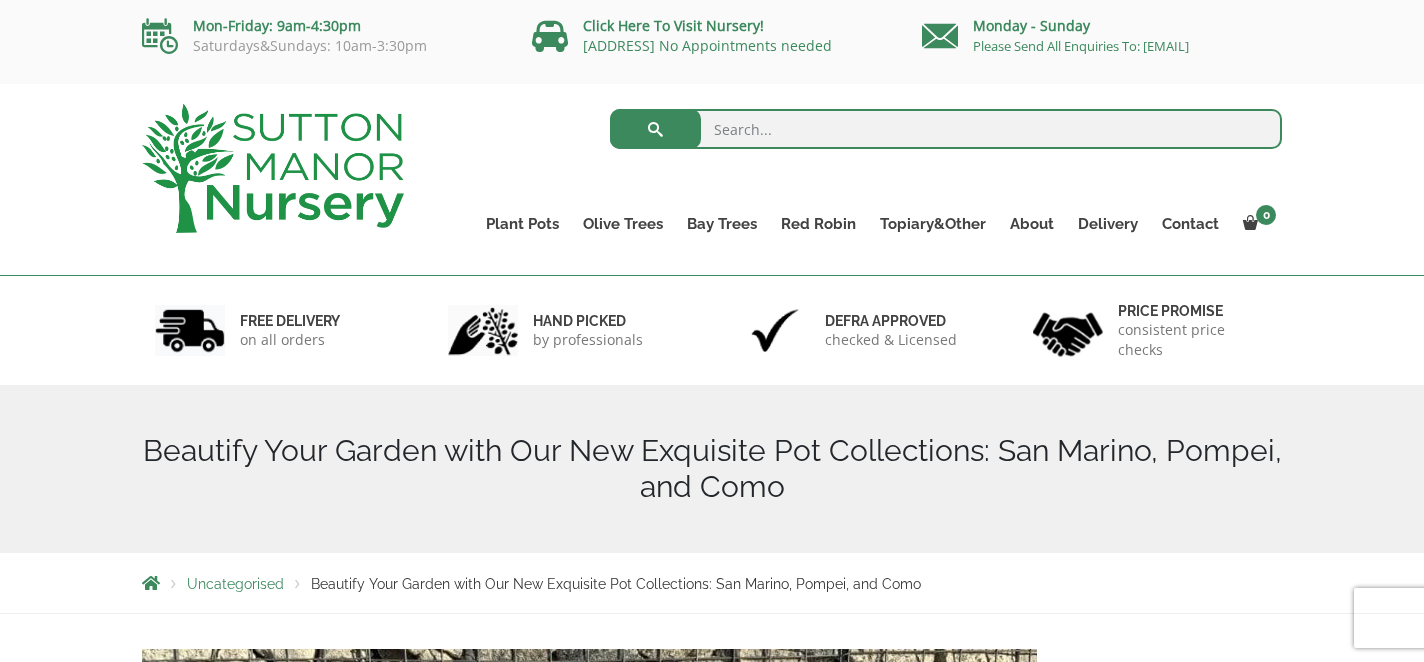 scroll, scrollTop: 0, scrollLeft: 0, axis: both 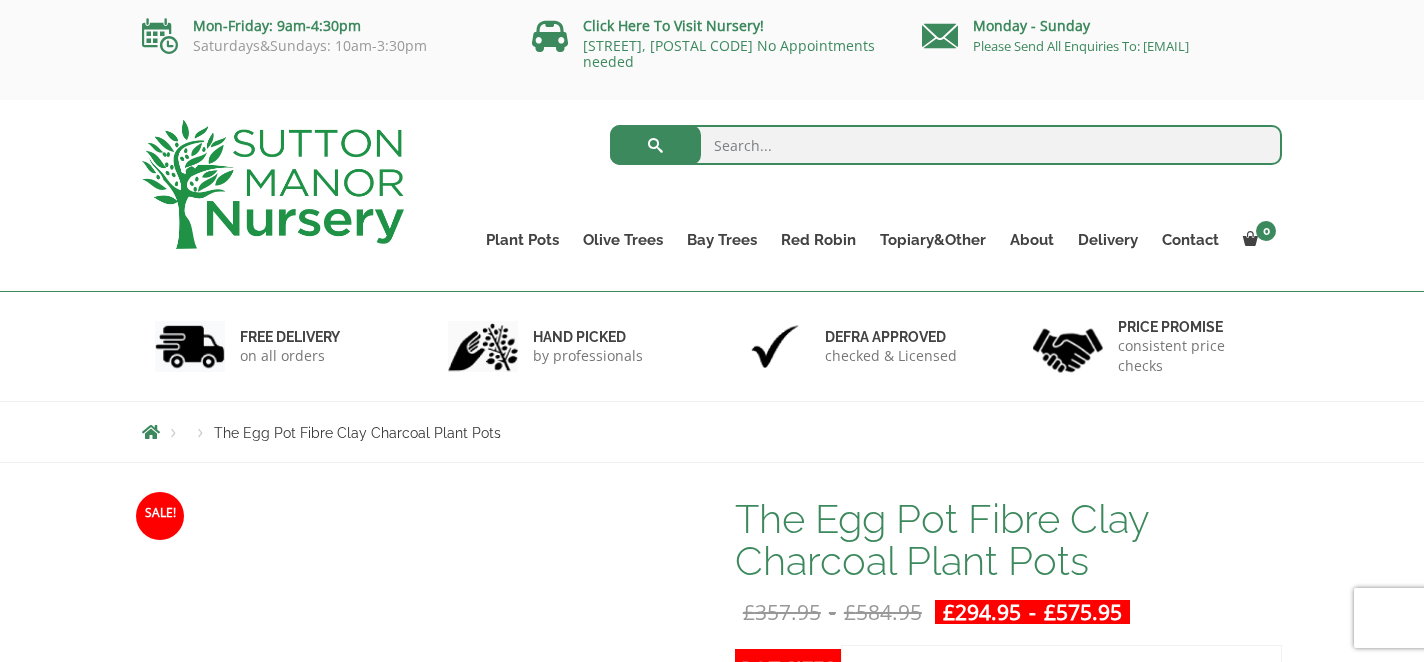 select on "Click here to buy The Largest Pot In The Picture" 